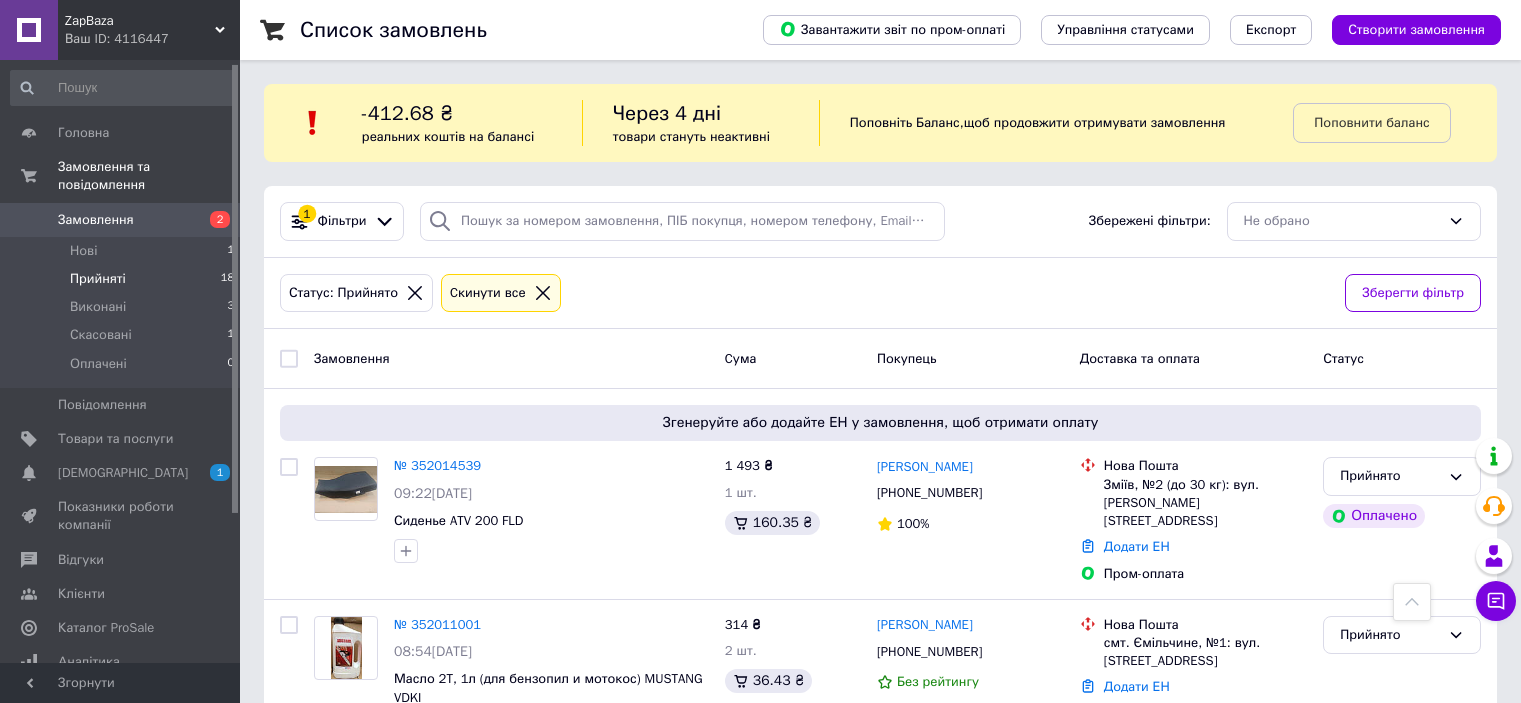 scroll, scrollTop: 3032, scrollLeft: 0, axis: vertical 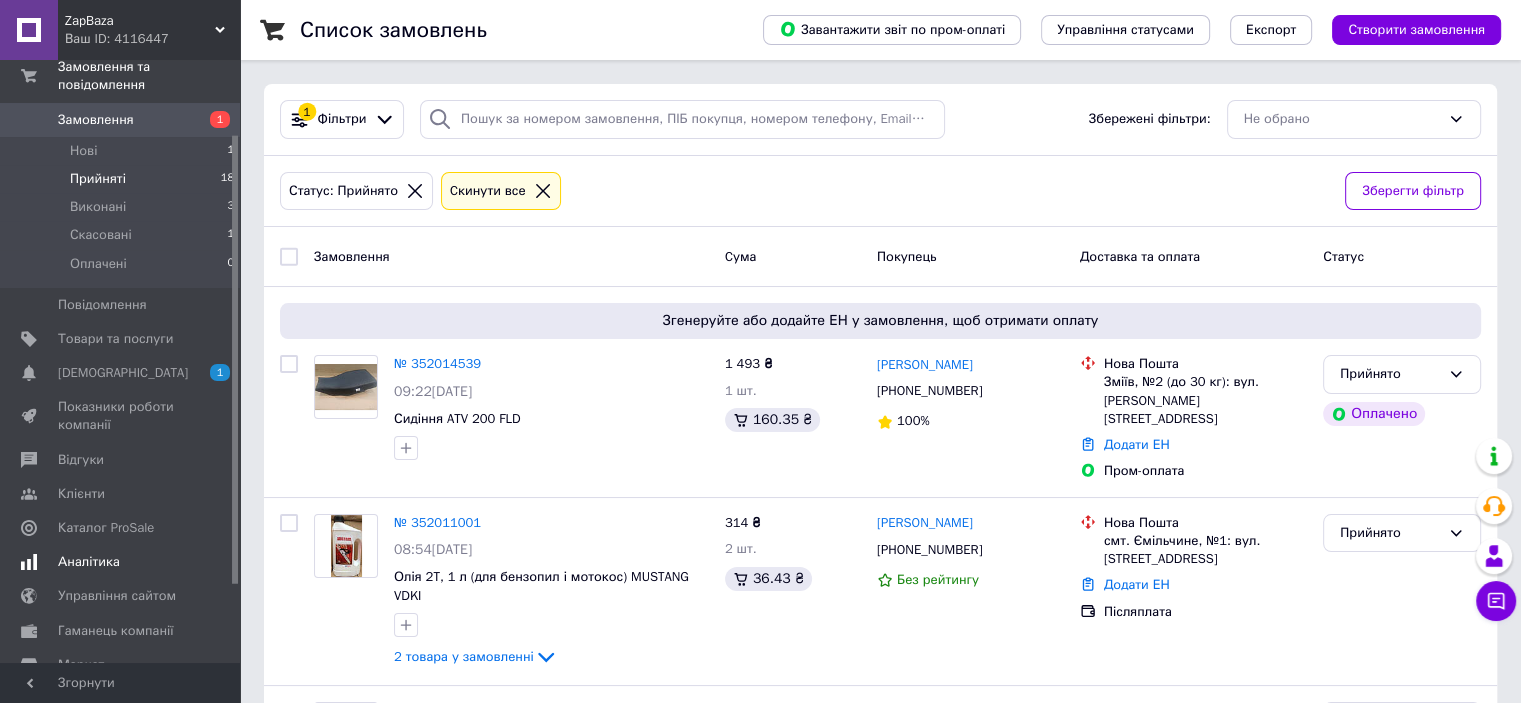 click on "Аналітика" at bounding box center (123, 562) 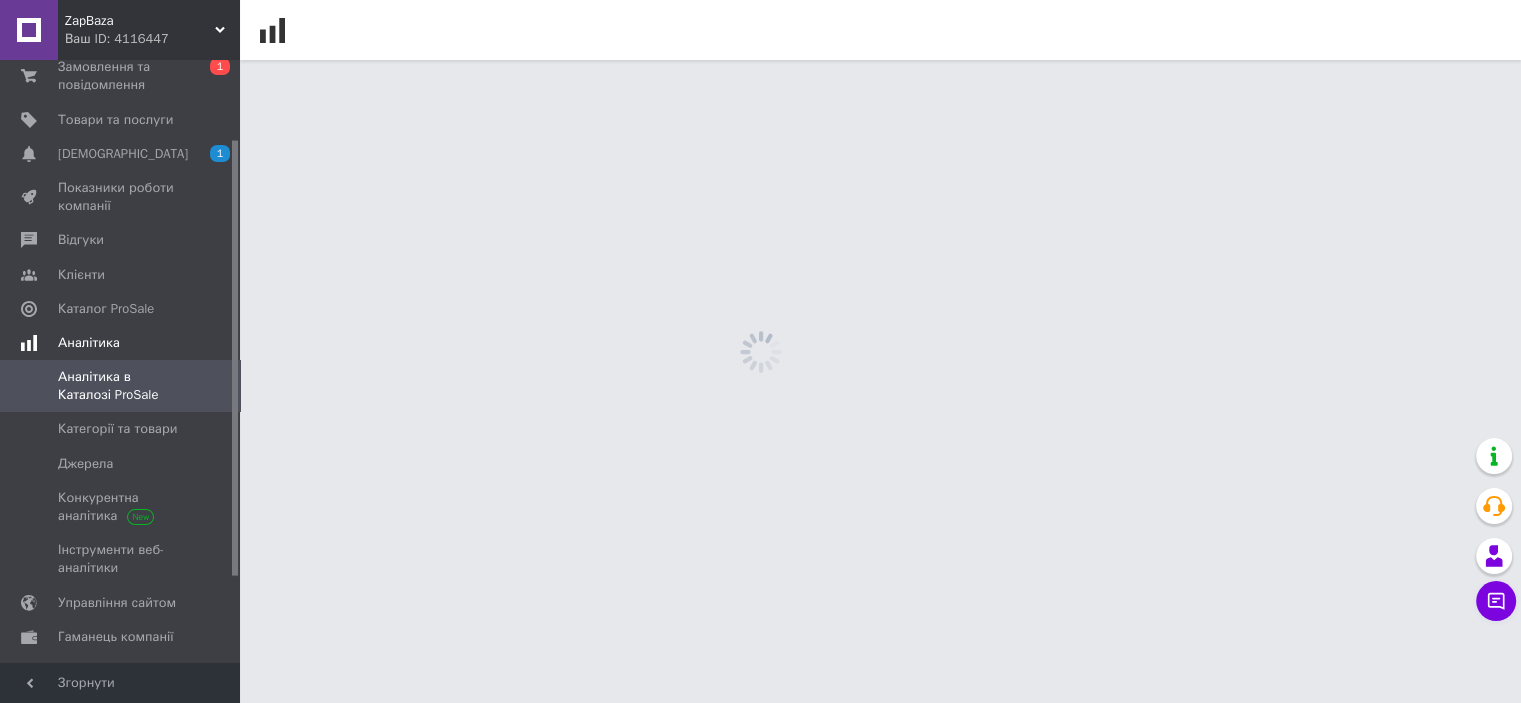 scroll, scrollTop: 109, scrollLeft: 0, axis: vertical 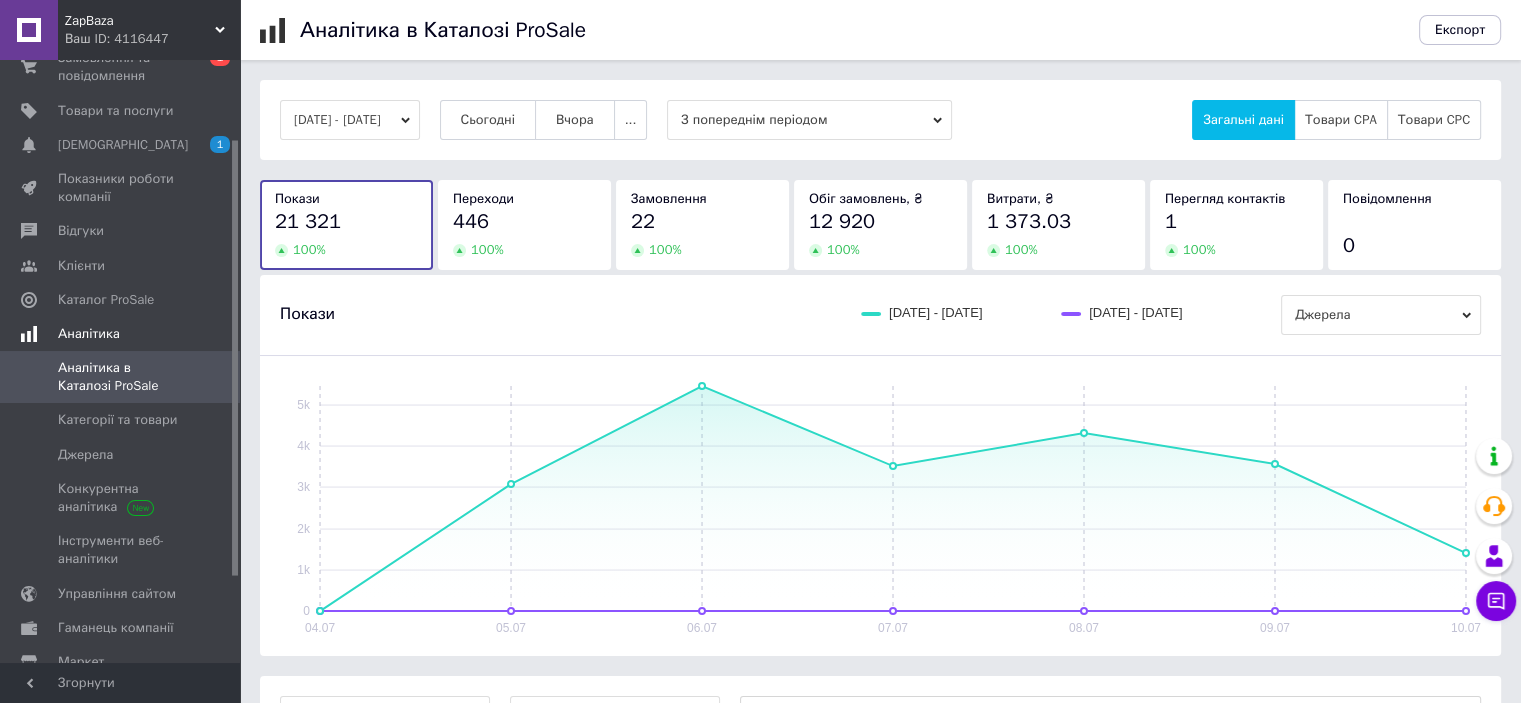 click on "Аналітика" at bounding box center (89, 334) 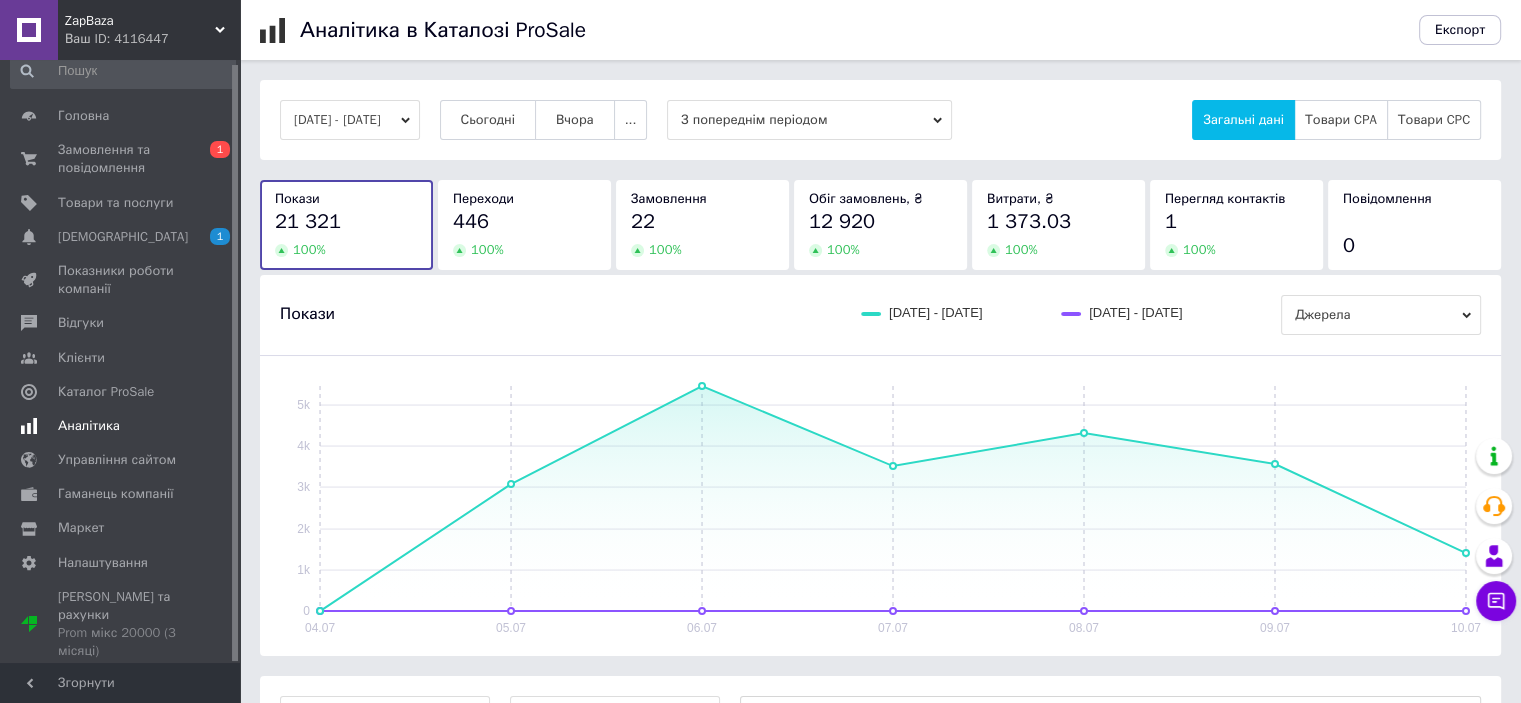 scroll, scrollTop: 4, scrollLeft: 0, axis: vertical 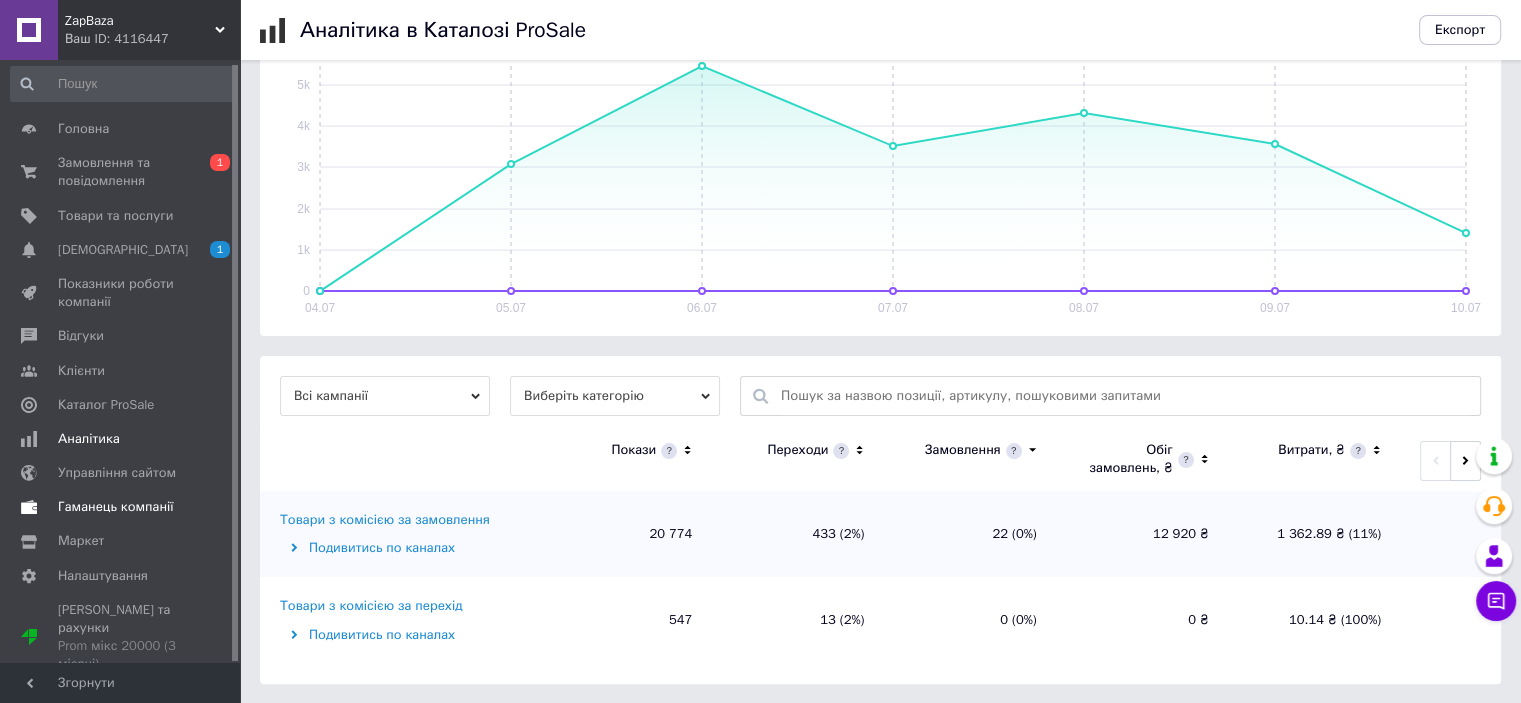 click on "Гаманець компанії" at bounding box center [116, 507] 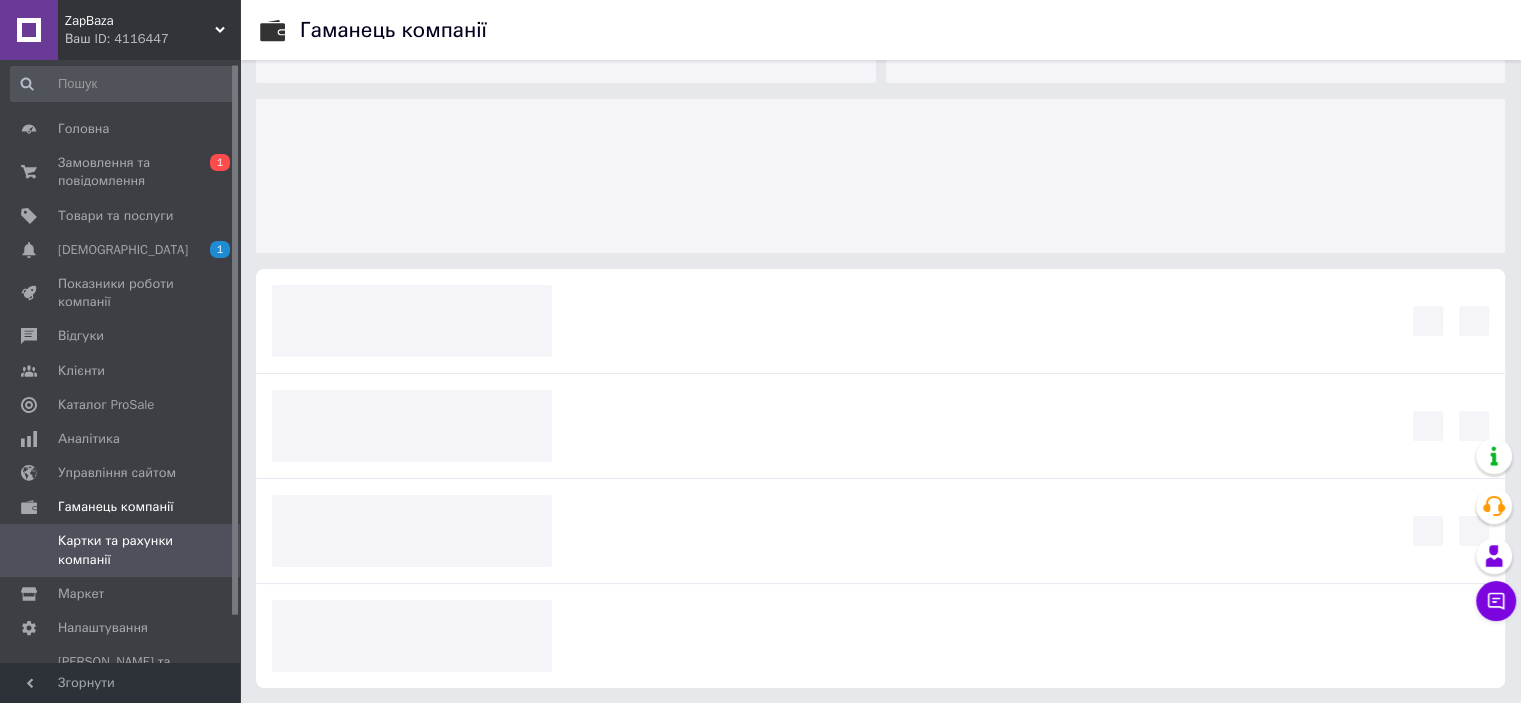 scroll, scrollTop: 0, scrollLeft: 0, axis: both 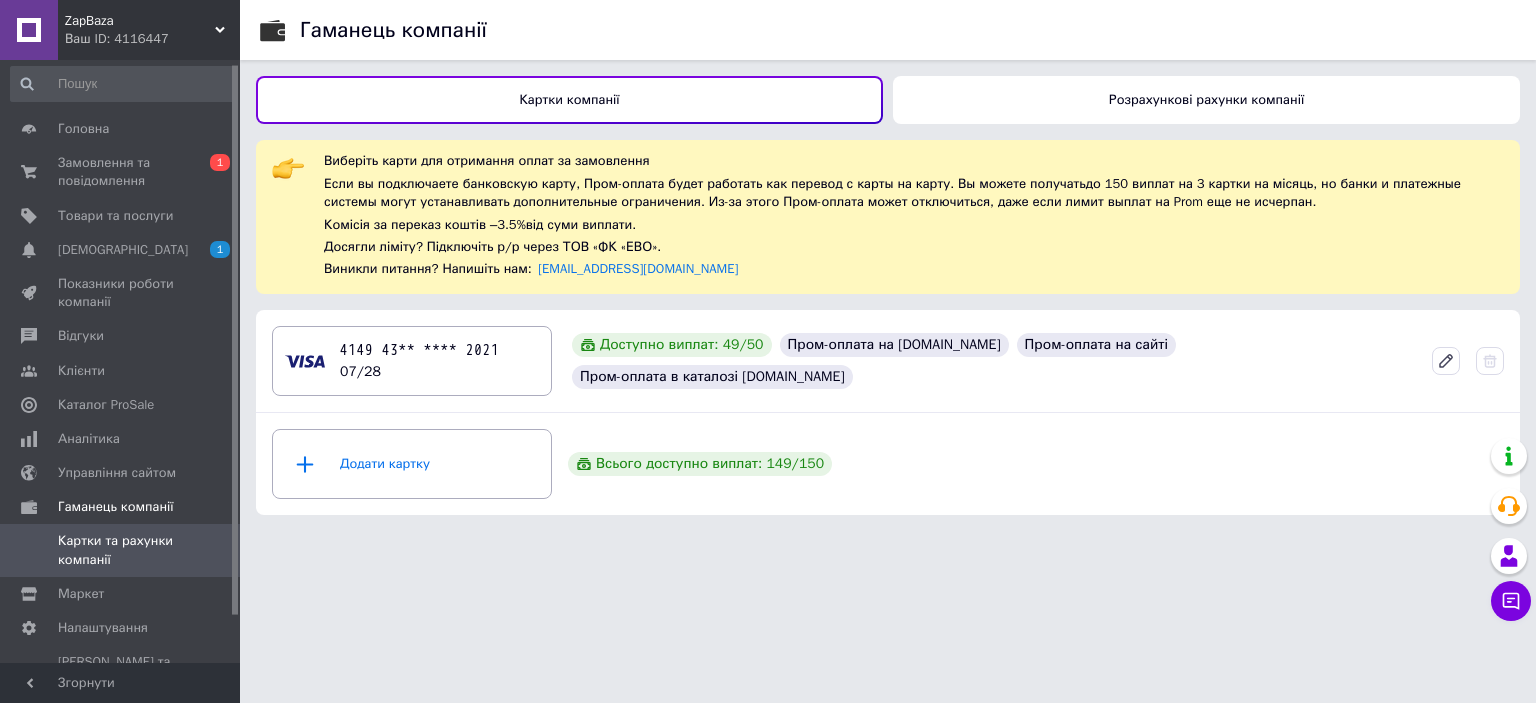 click on "Розрахункові рахунки компанії" at bounding box center (1206, 100) 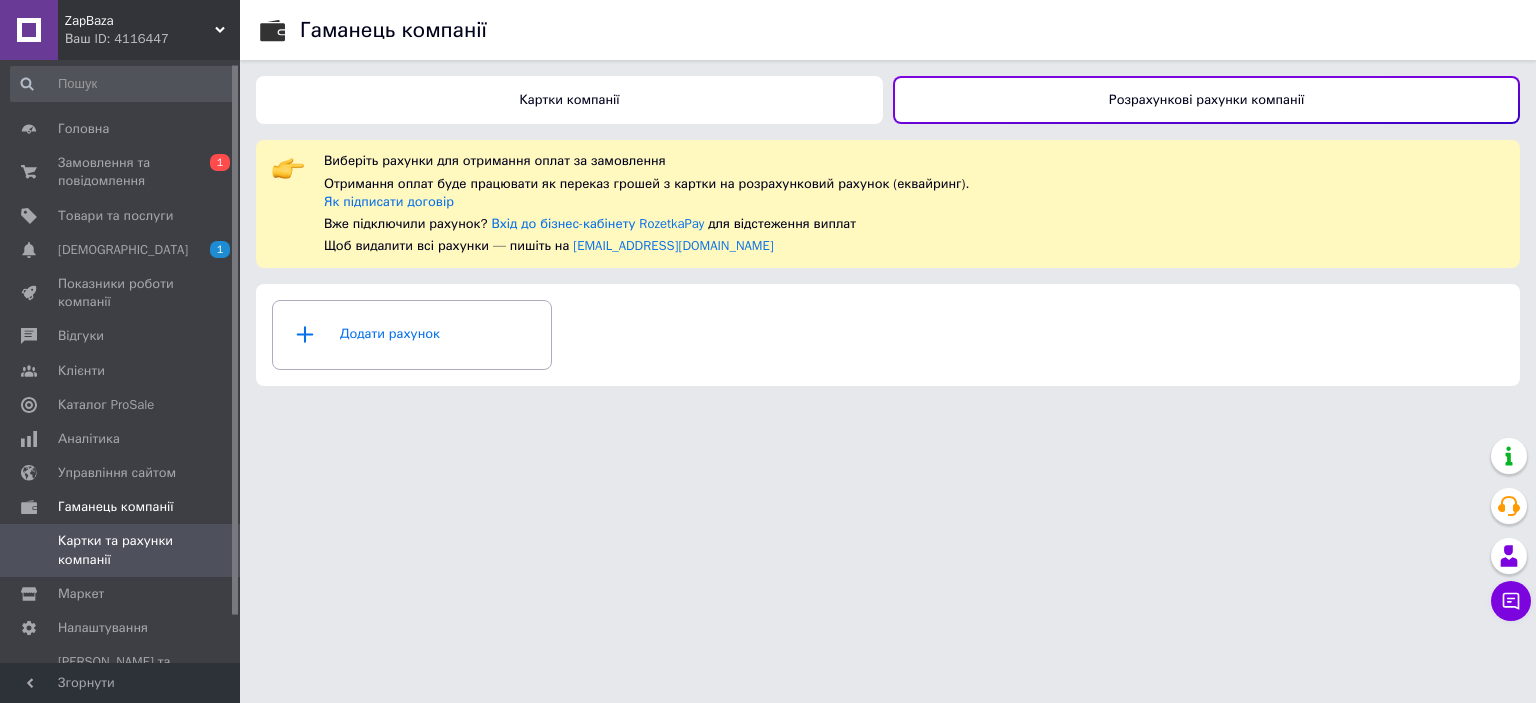 click on "Картки компанії" at bounding box center [569, 100] 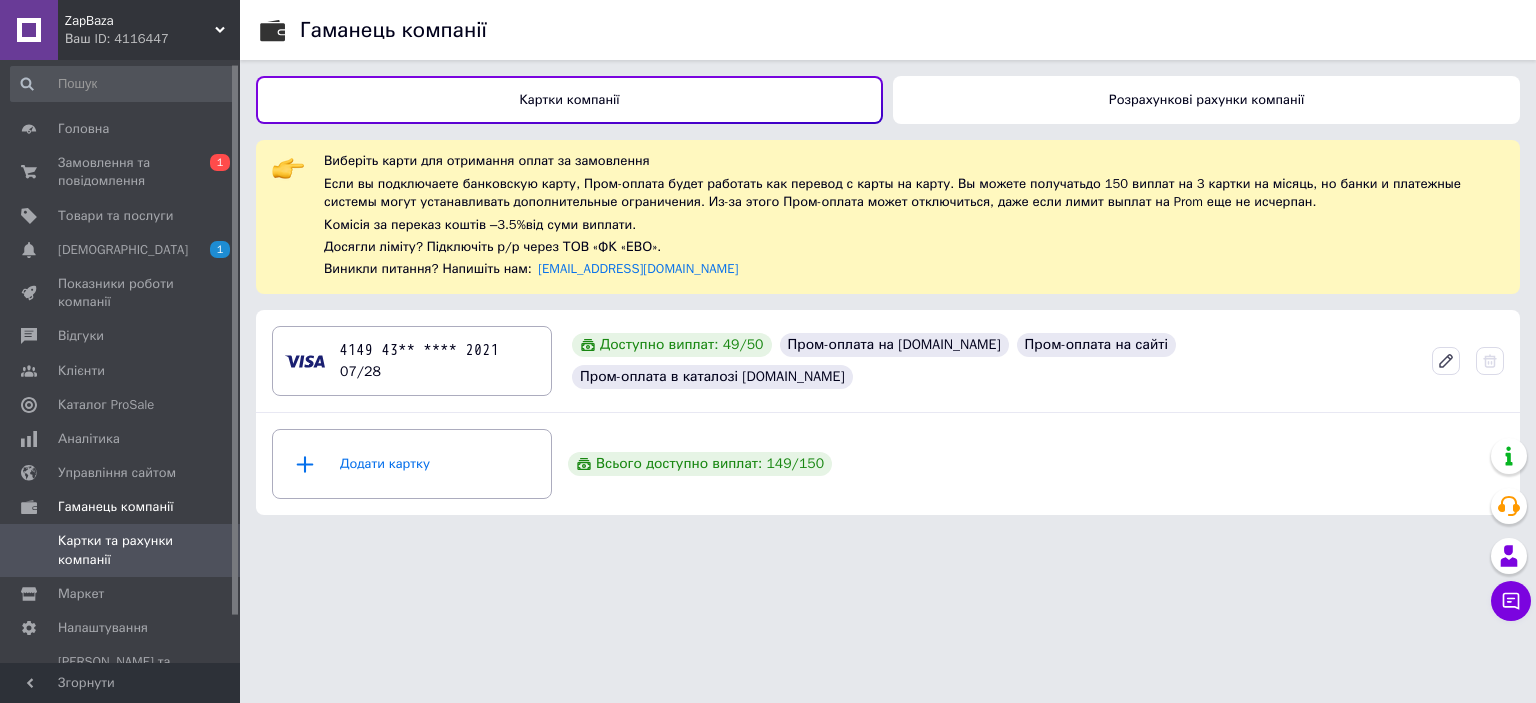 click on "Картки та рахунки компанії" at bounding box center [121, 550] 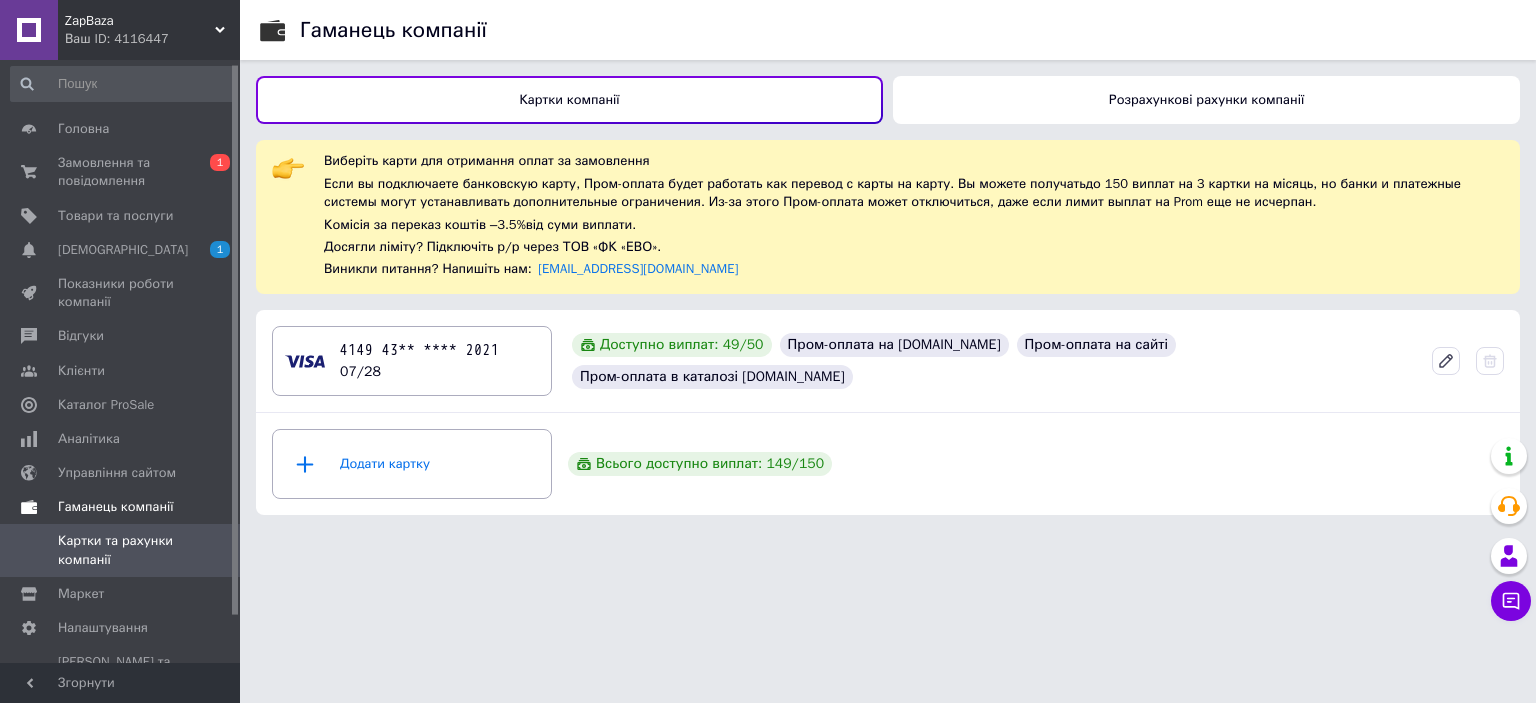 click on "Гаманець компанії" at bounding box center (149, 507) 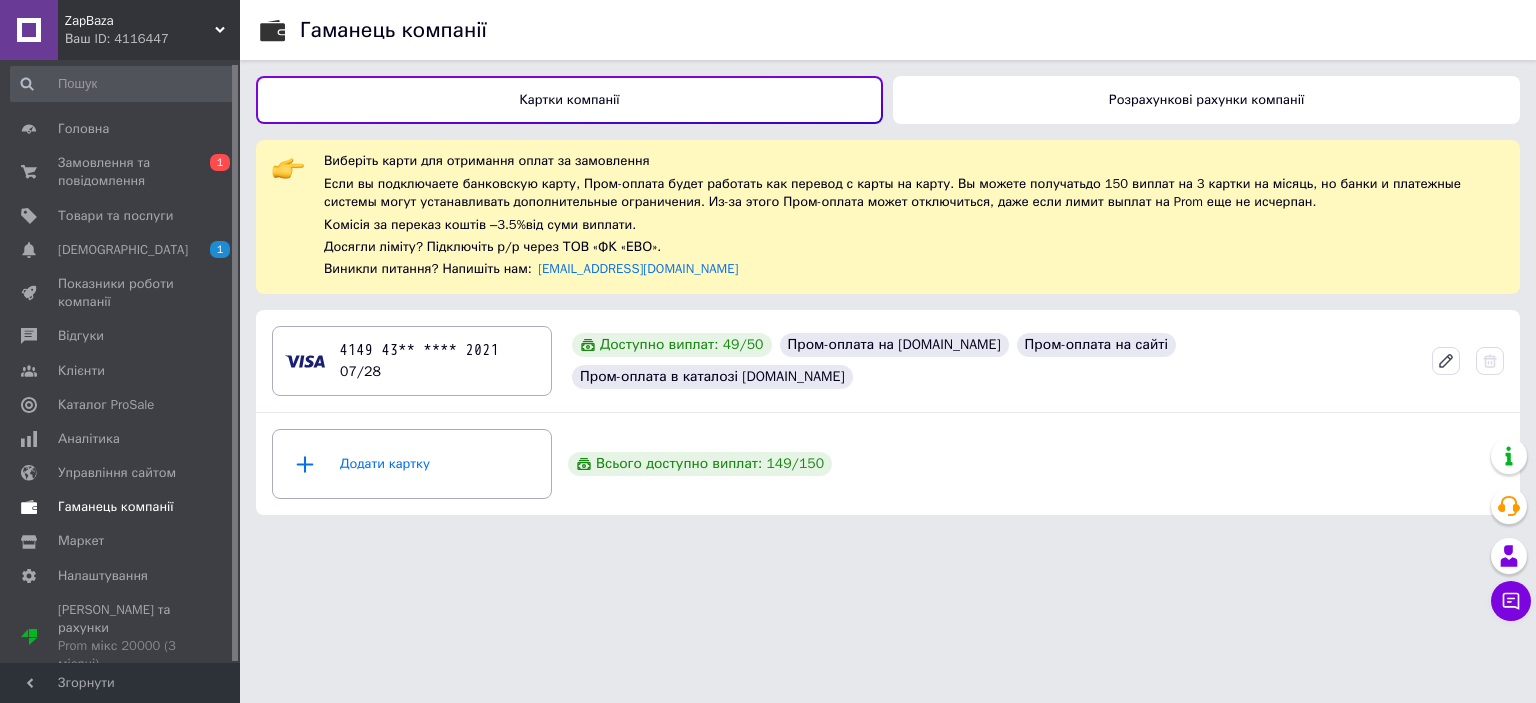 click on "Гаманець компанії" at bounding box center [116, 507] 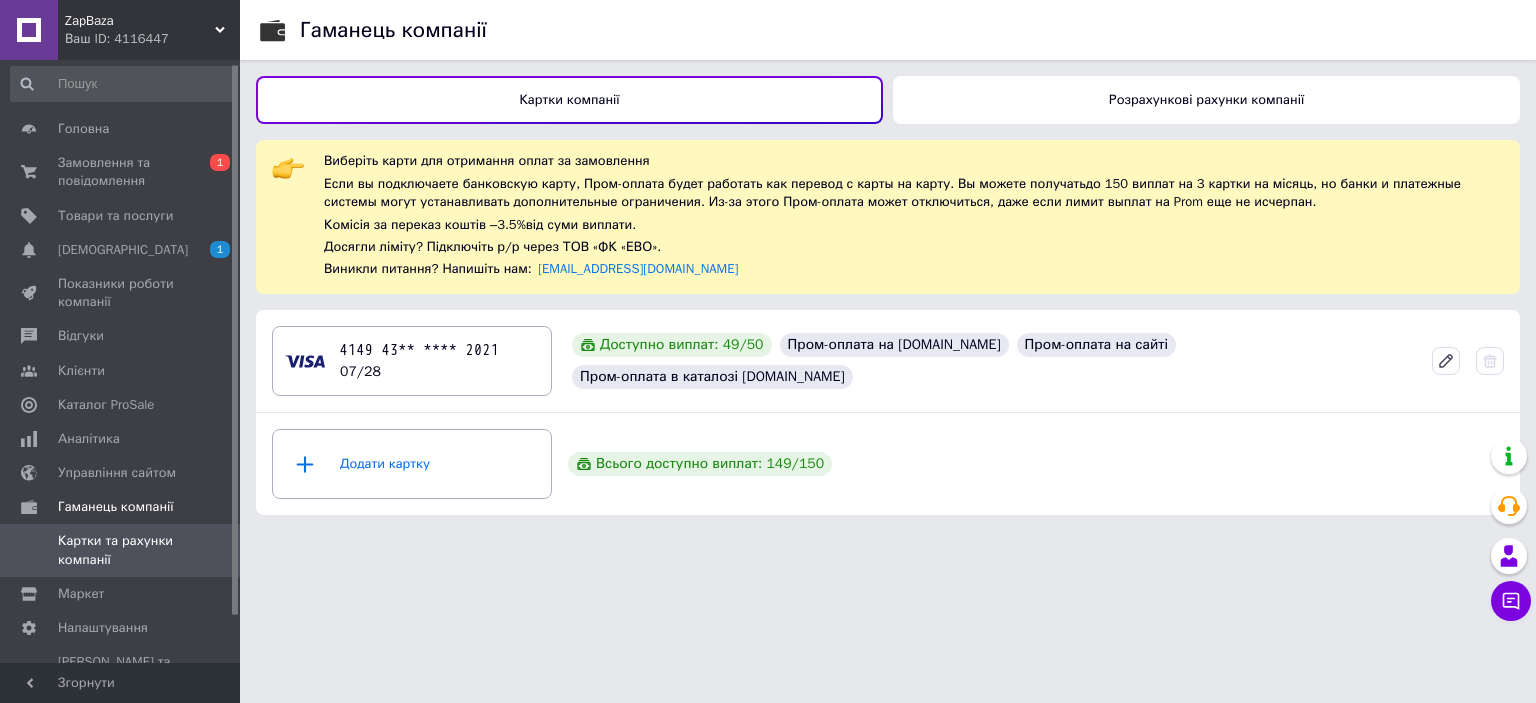 click on "Картки та рахунки компанії" at bounding box center [121, 550] 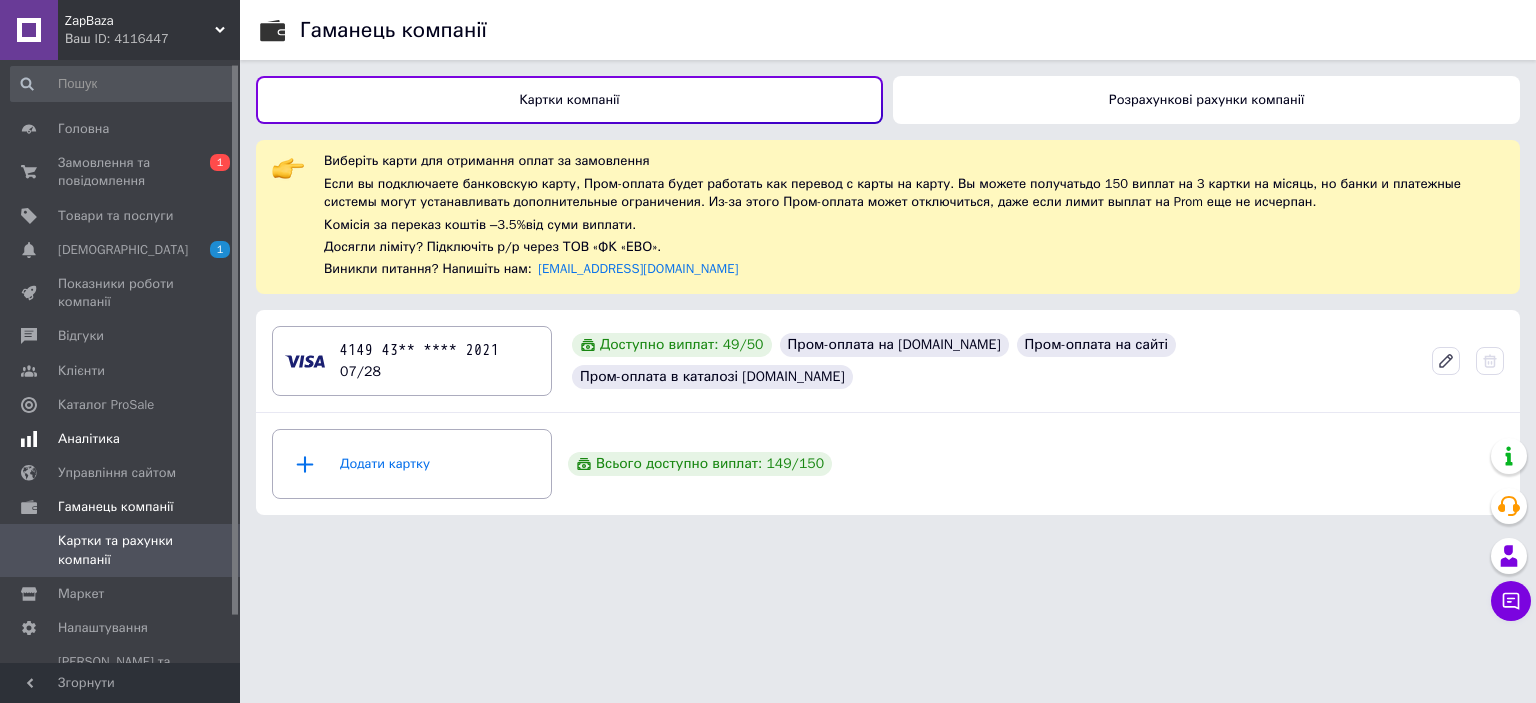 click on "Аналітика" at bounding box center [123, 439] 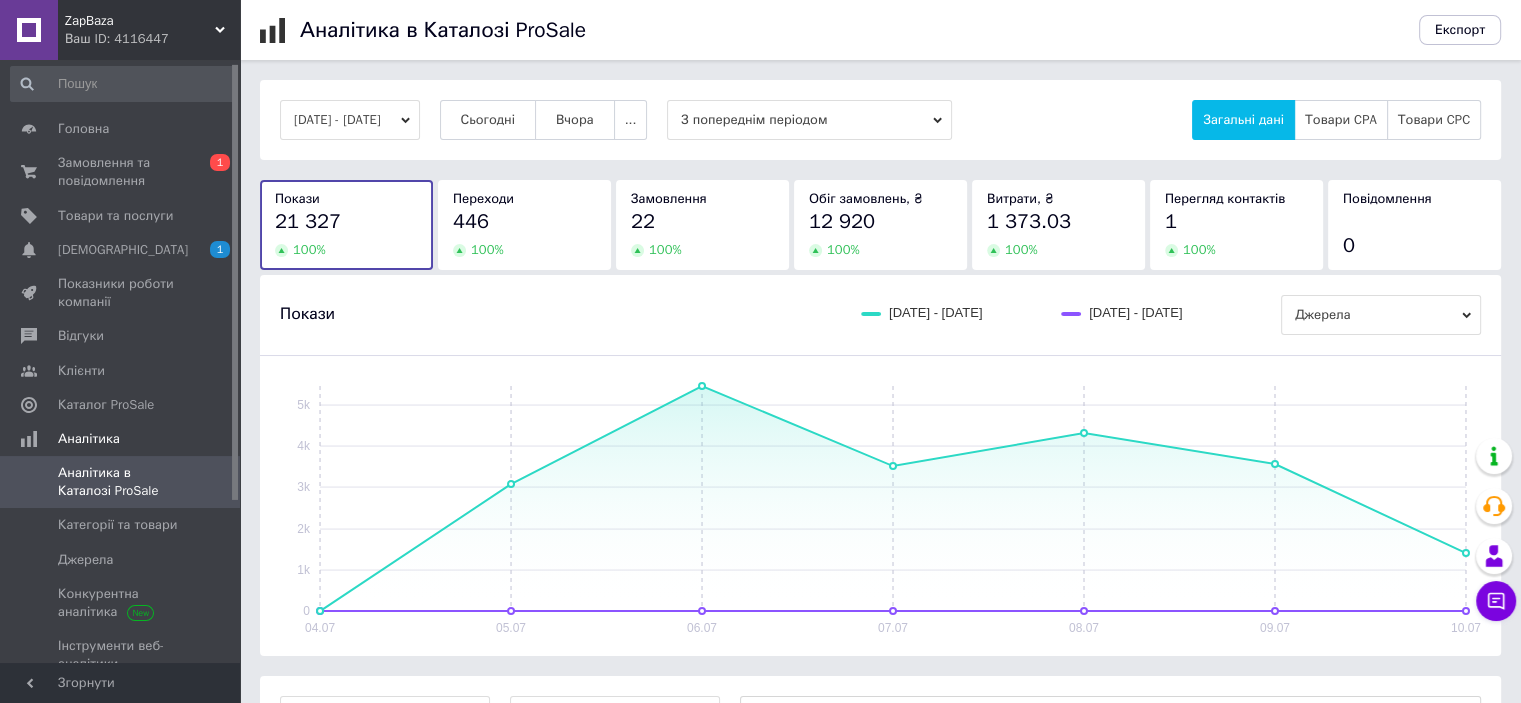 click on "Аналітика в Каталозі ProSale" at bounding box center (121, 482) 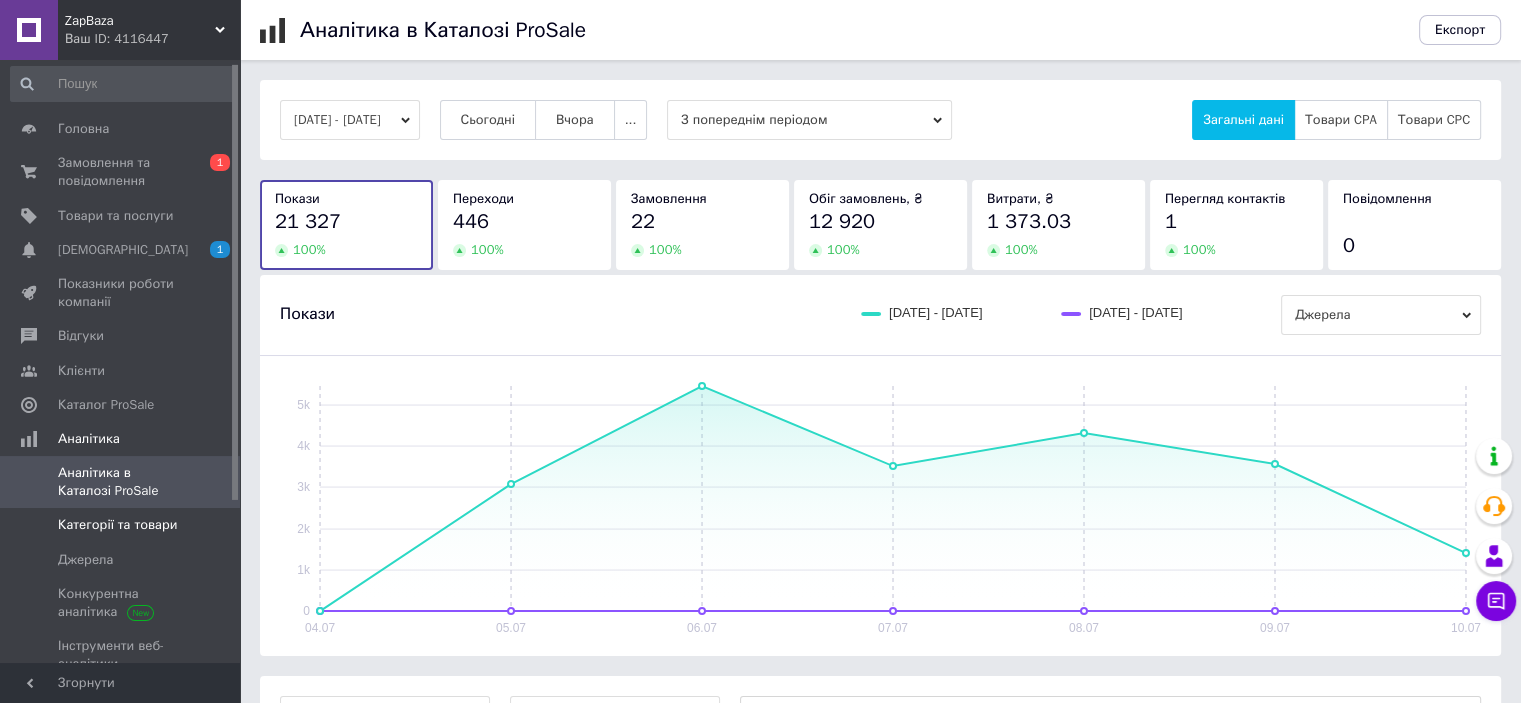 click on "Категорії та товари" at bounding box center (117, 525) 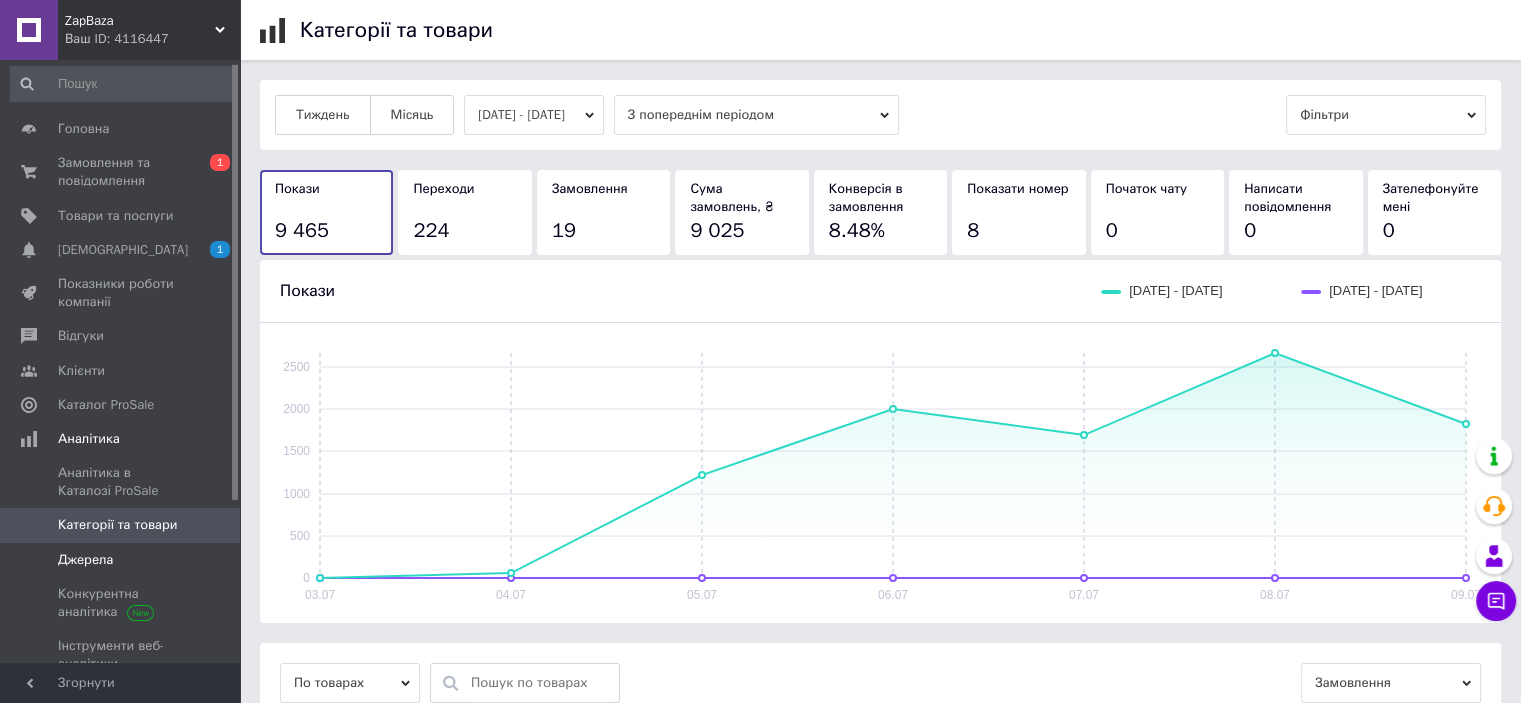 click on "Джерела" at bounding box center [121, 560] 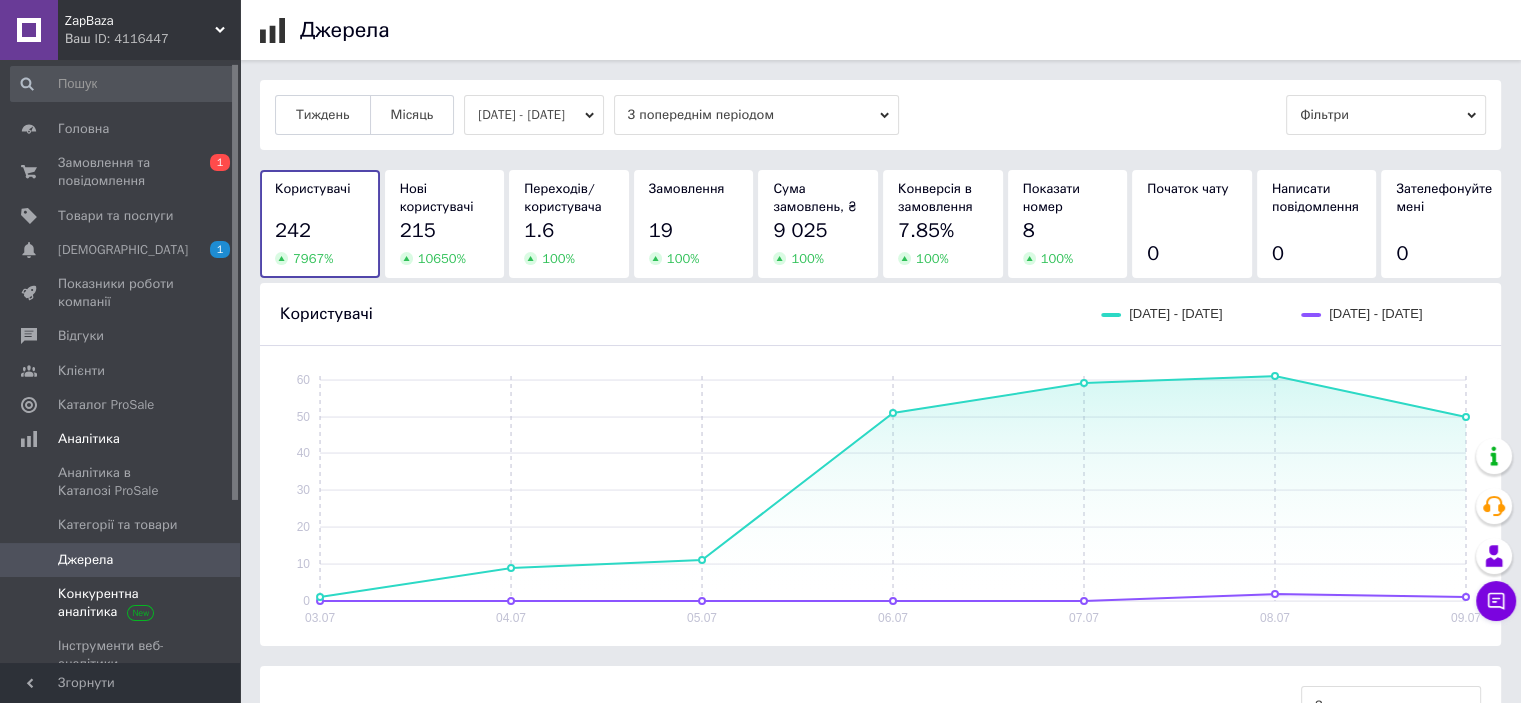 click on "Конкурентна аналітика" at bounding box center [121, 603] 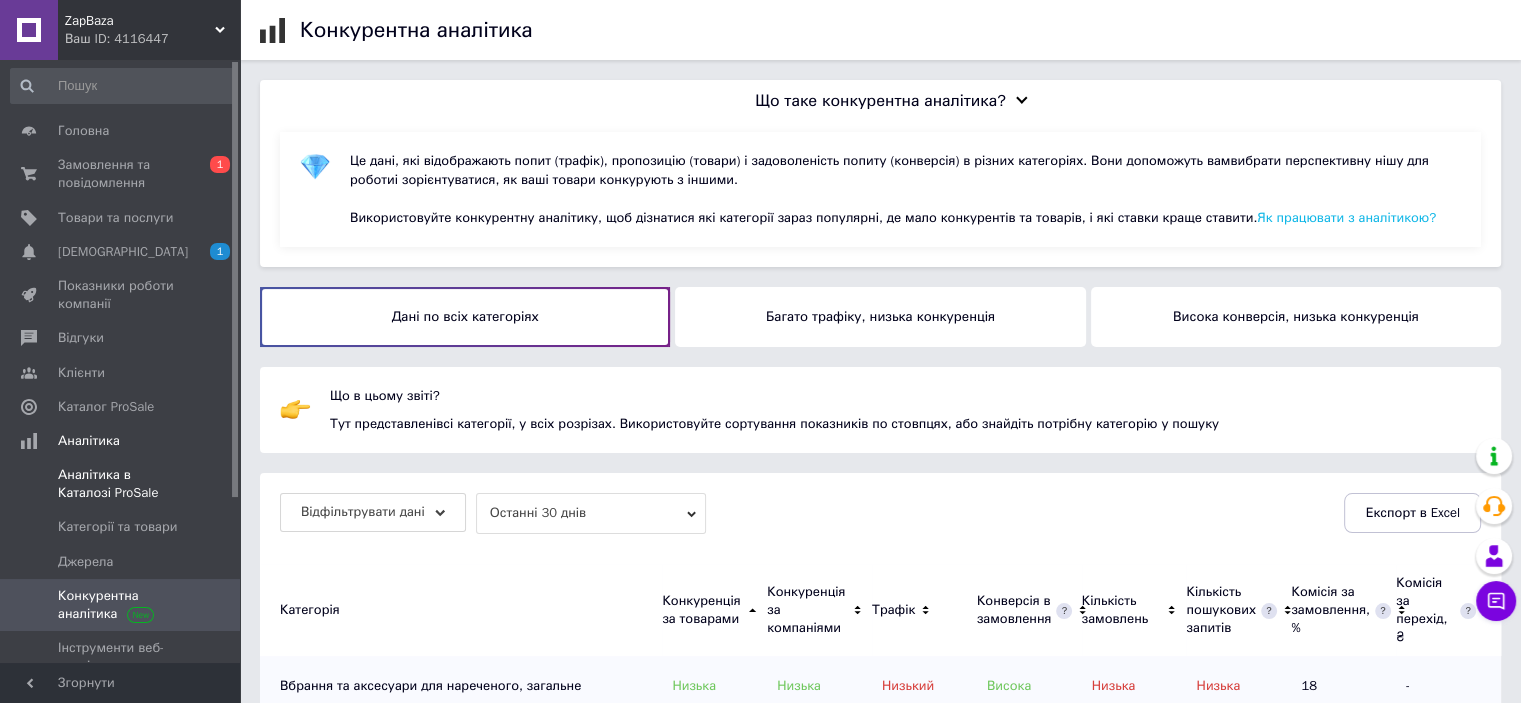 scroll, scrollTop: 0, scrollLeft: 0, axis: both 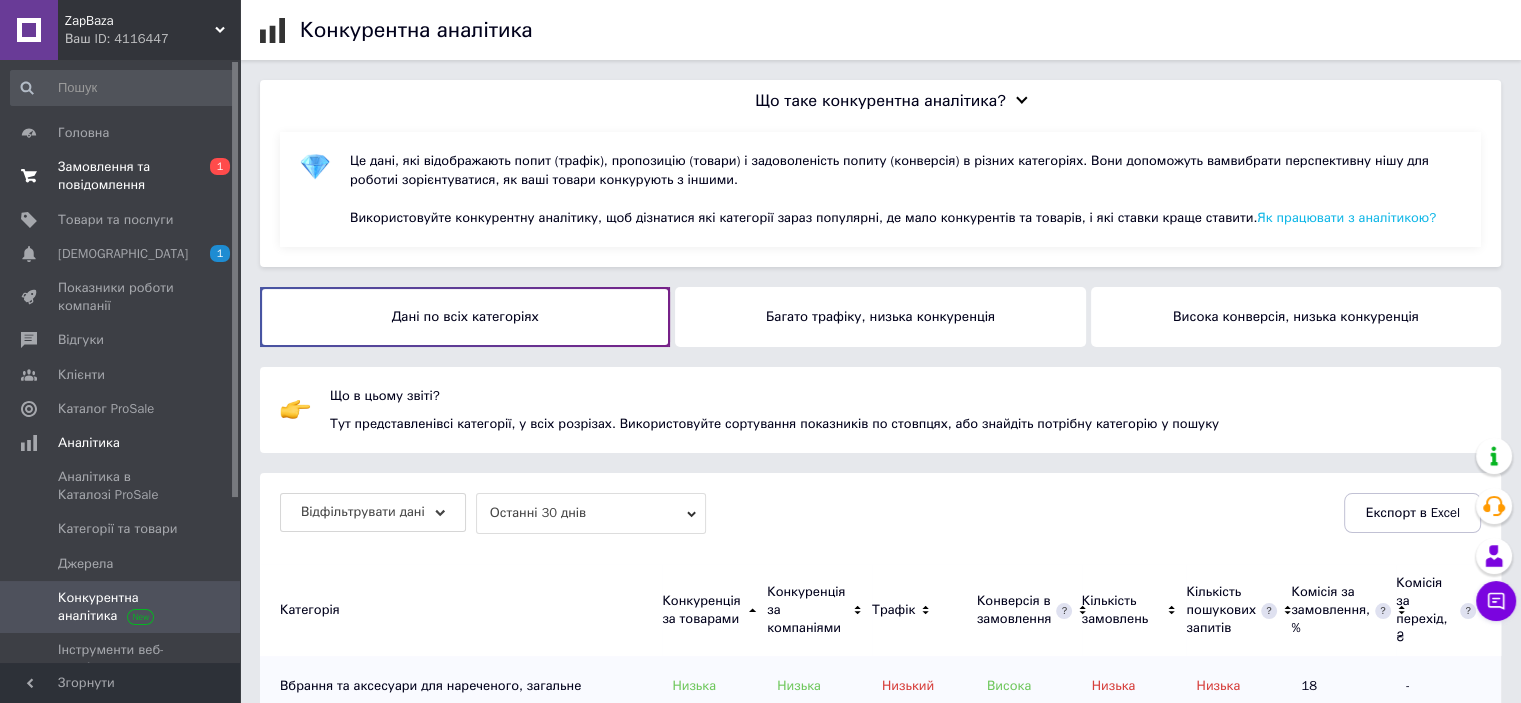click on "Замовлення та повідомлення" at bounding box center (121, 176) 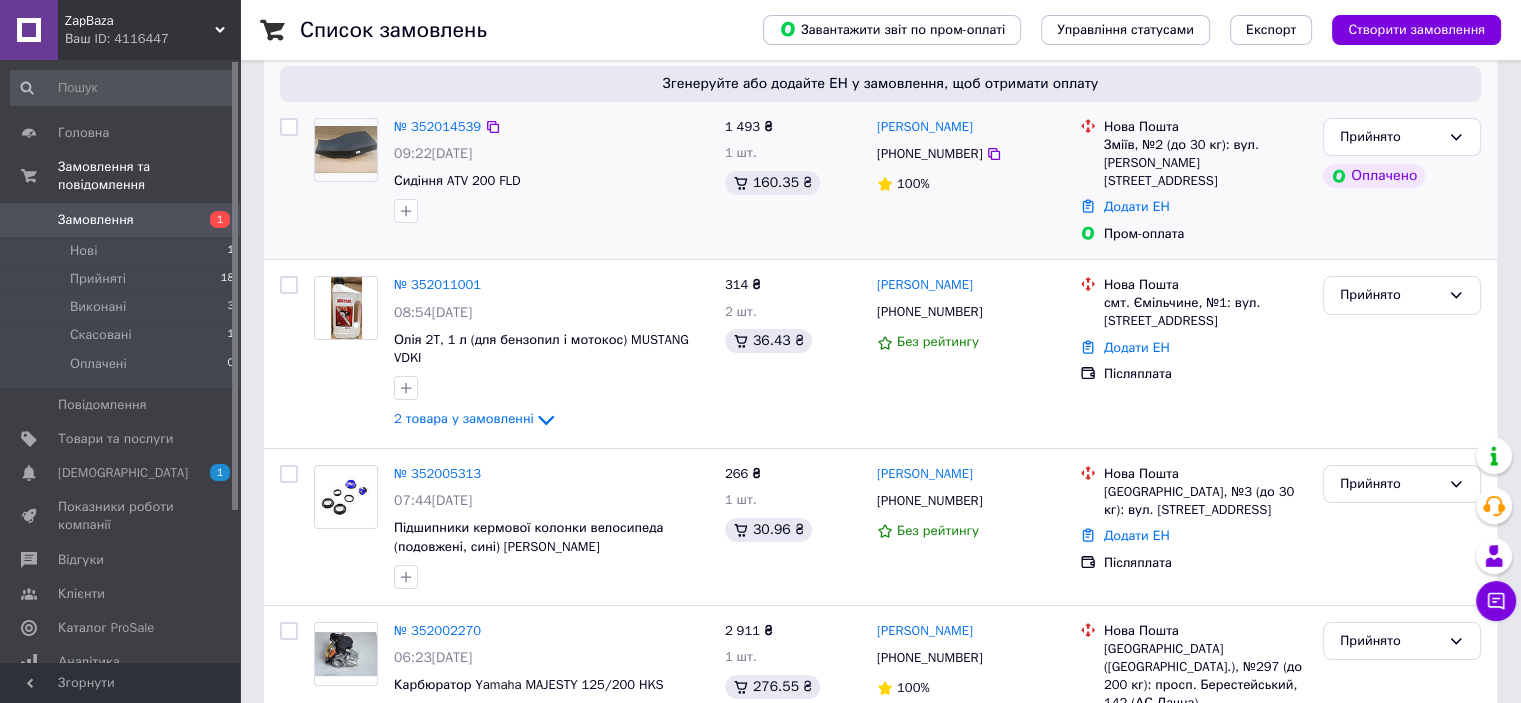 scroll, scrollTop: 200, scrollLeft: 0, axis: vertical 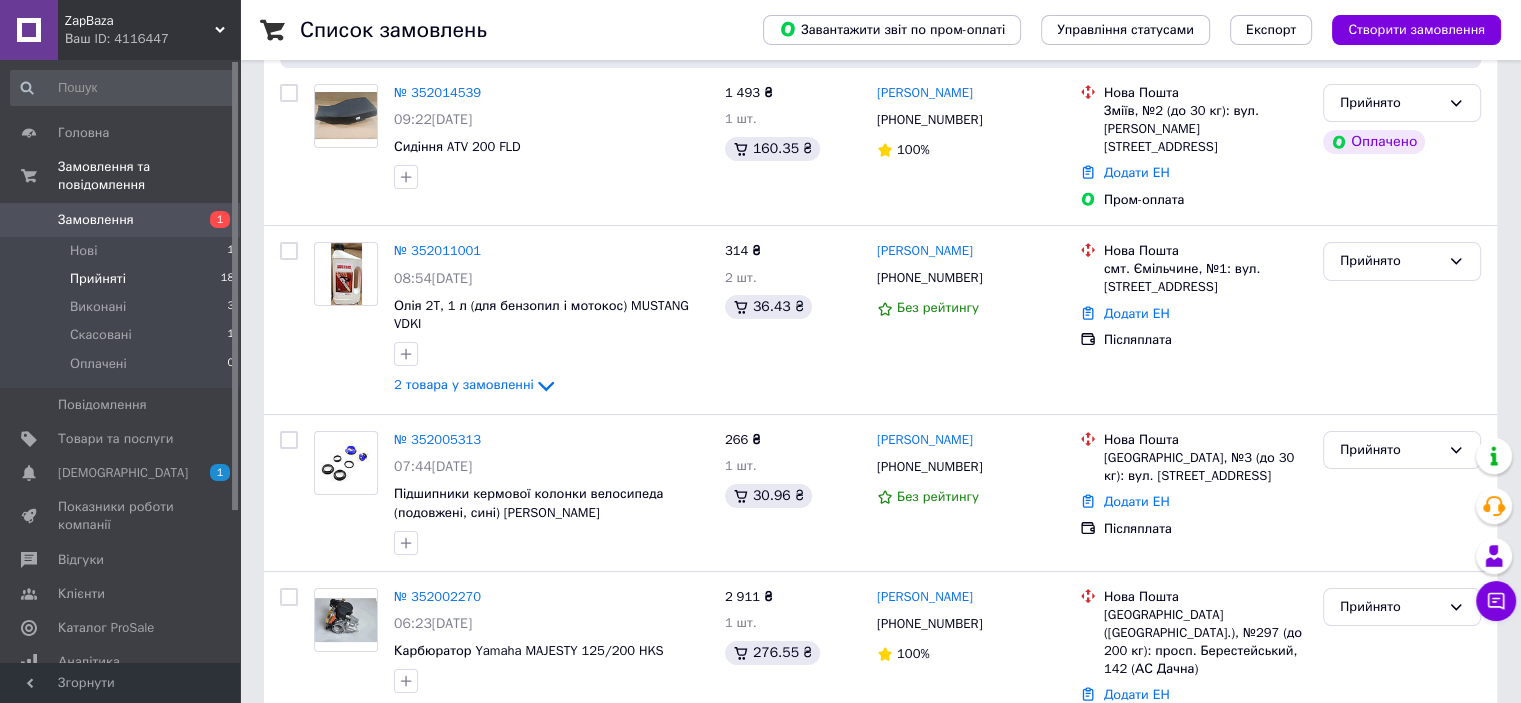 click on "Прийняті 18" at bounding box center (123, 279) 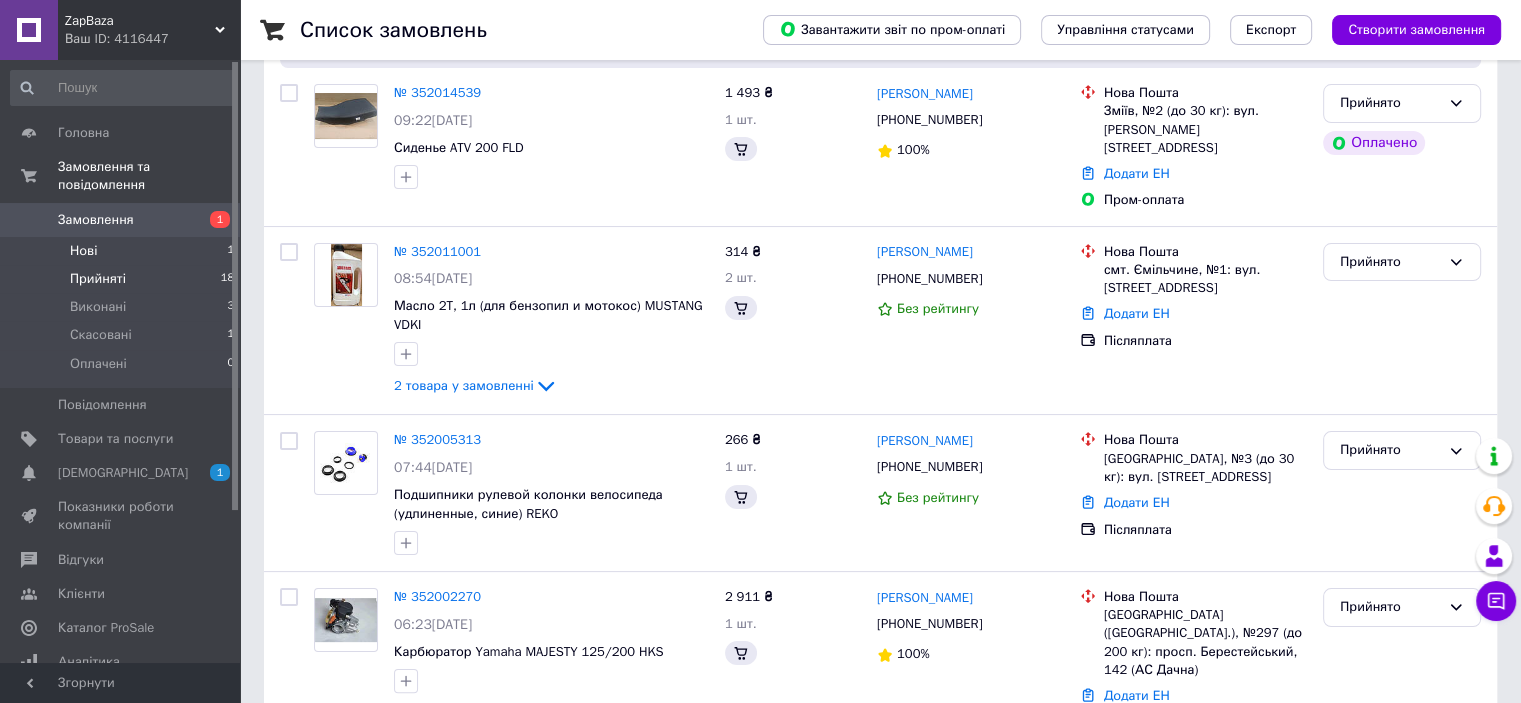 scroll, scrollTop: 0, scrollLeft: 0, axis: both 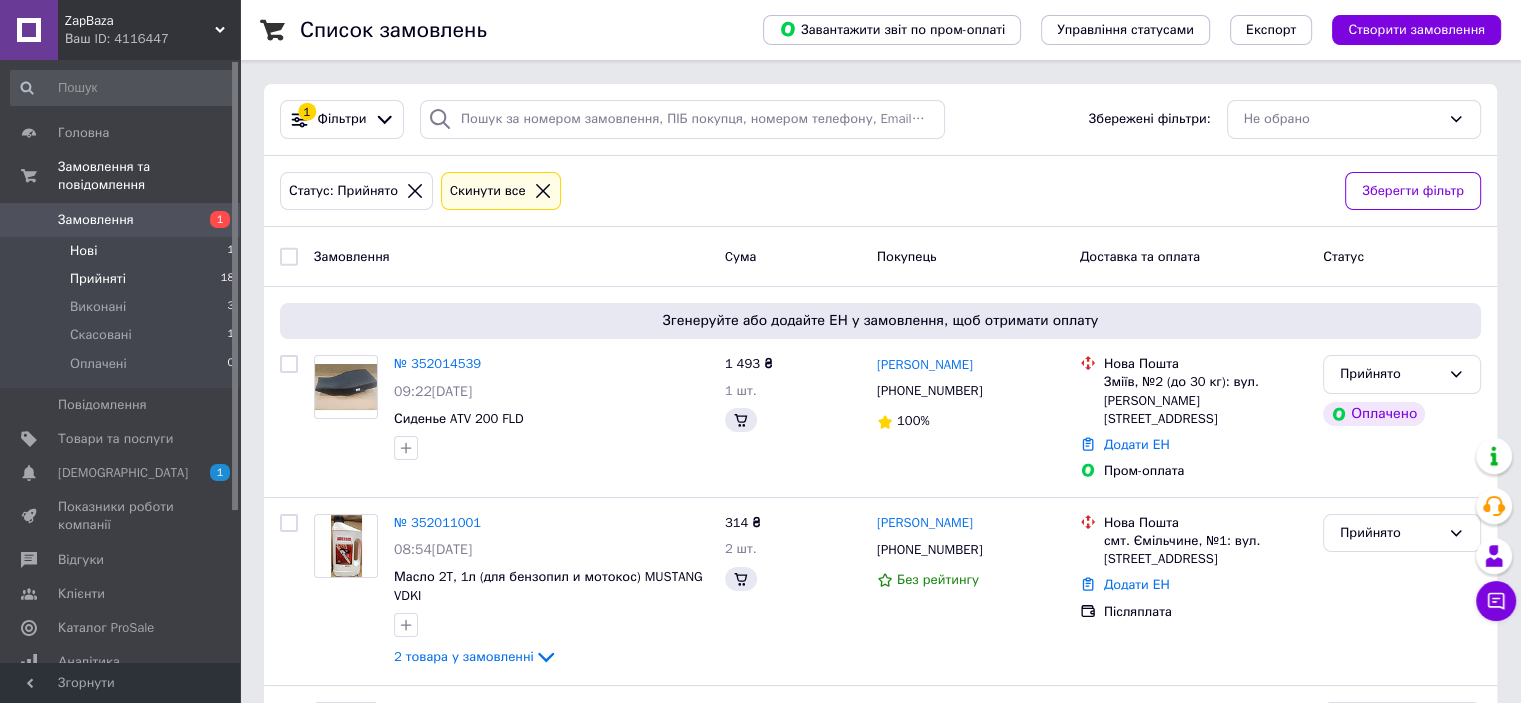 click on "Нові 1" at bounding box center [123, 251] 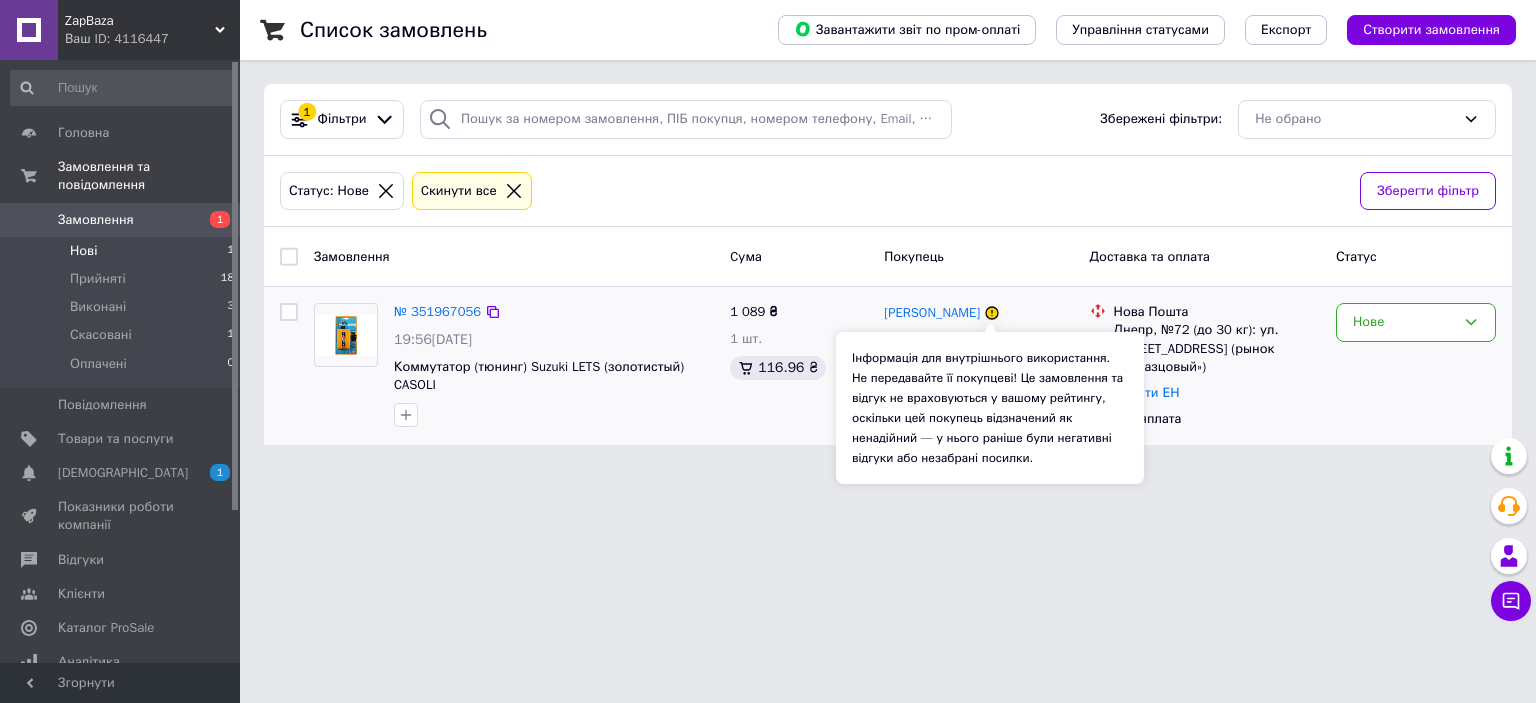click 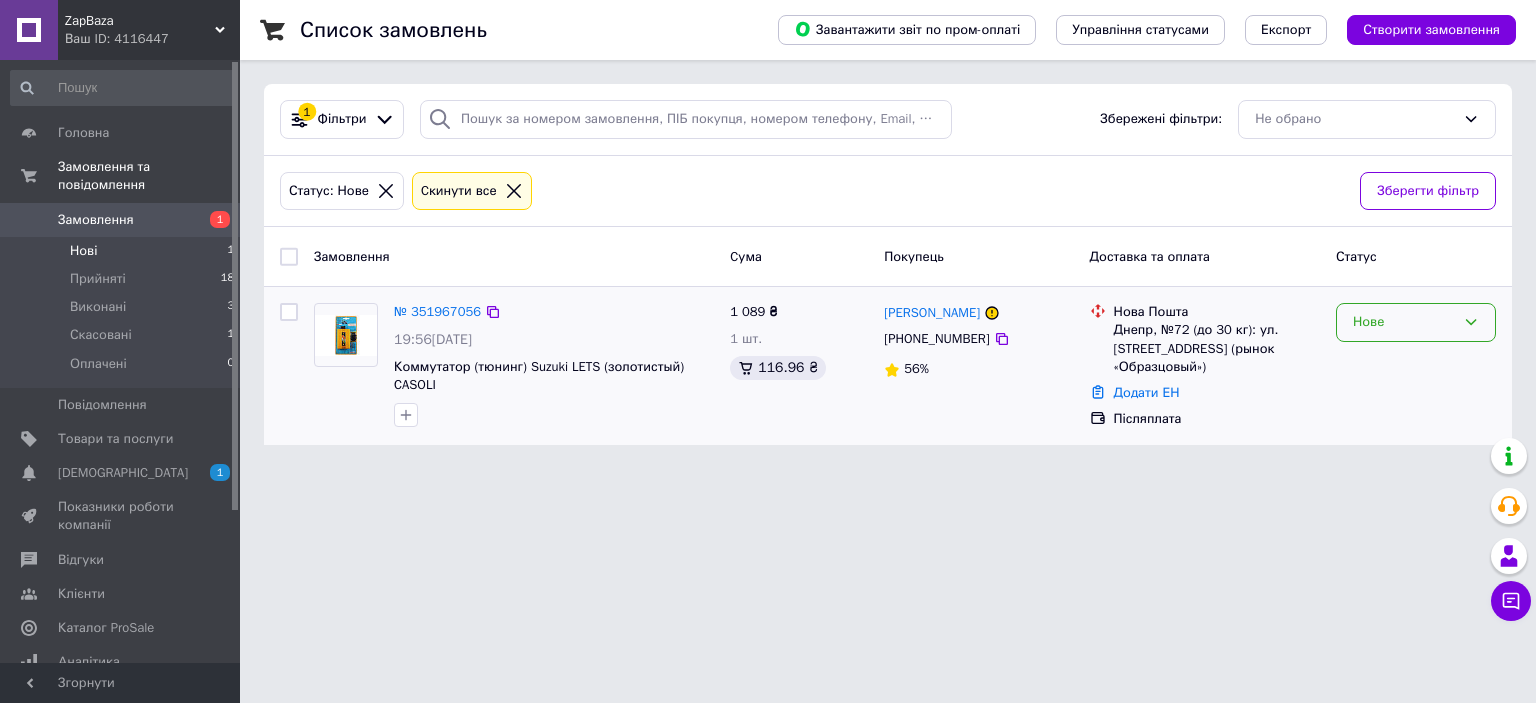 click on "Нове" at bounding box center (1404, 322) 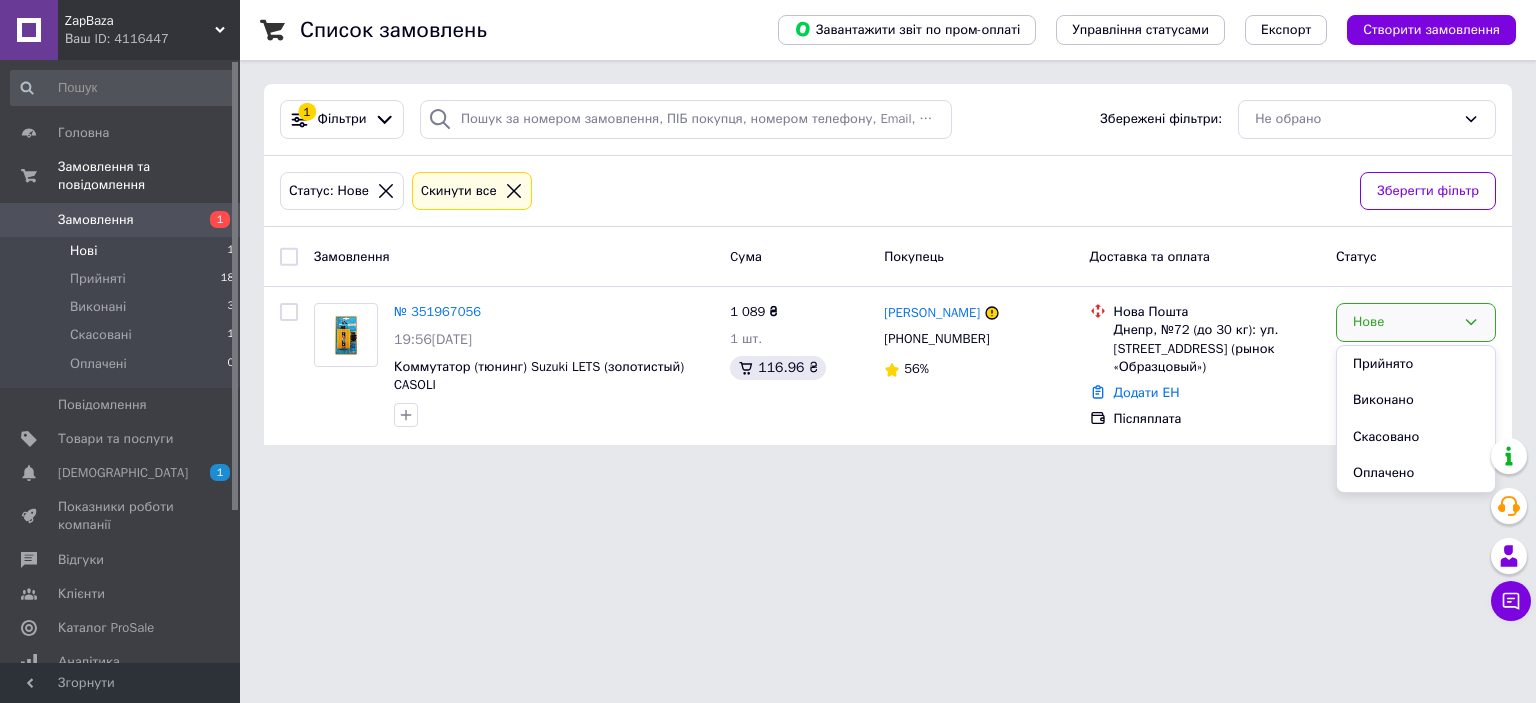 click on "ZapBaza Ваш ID: 4116447 Сайт ZapBaza Кабінет покупця Перевірити стан системи Сторінка на порталі Довідка Вийти Головна Замовлення та повідомлення Замовлення 1 Нові 1 Прийняті 18 Виконані 3 Скасовані 1 Оплачені 0 Повідомлення 0 Товари та послуги Сповіщення 1 0 Показники роботи компанії Відгуки Клієнти Каталог ProSale Аналітика Управління сайтом Гаманець компанії Маркет Налаштування Тарифи та рахунки Prom мікс 20000 (3 місяці) Згорнути
Список замовлень   Завантажити звіт по пром-оплаті Управління статусами Експорт 1" at bounding box center (768, 234) 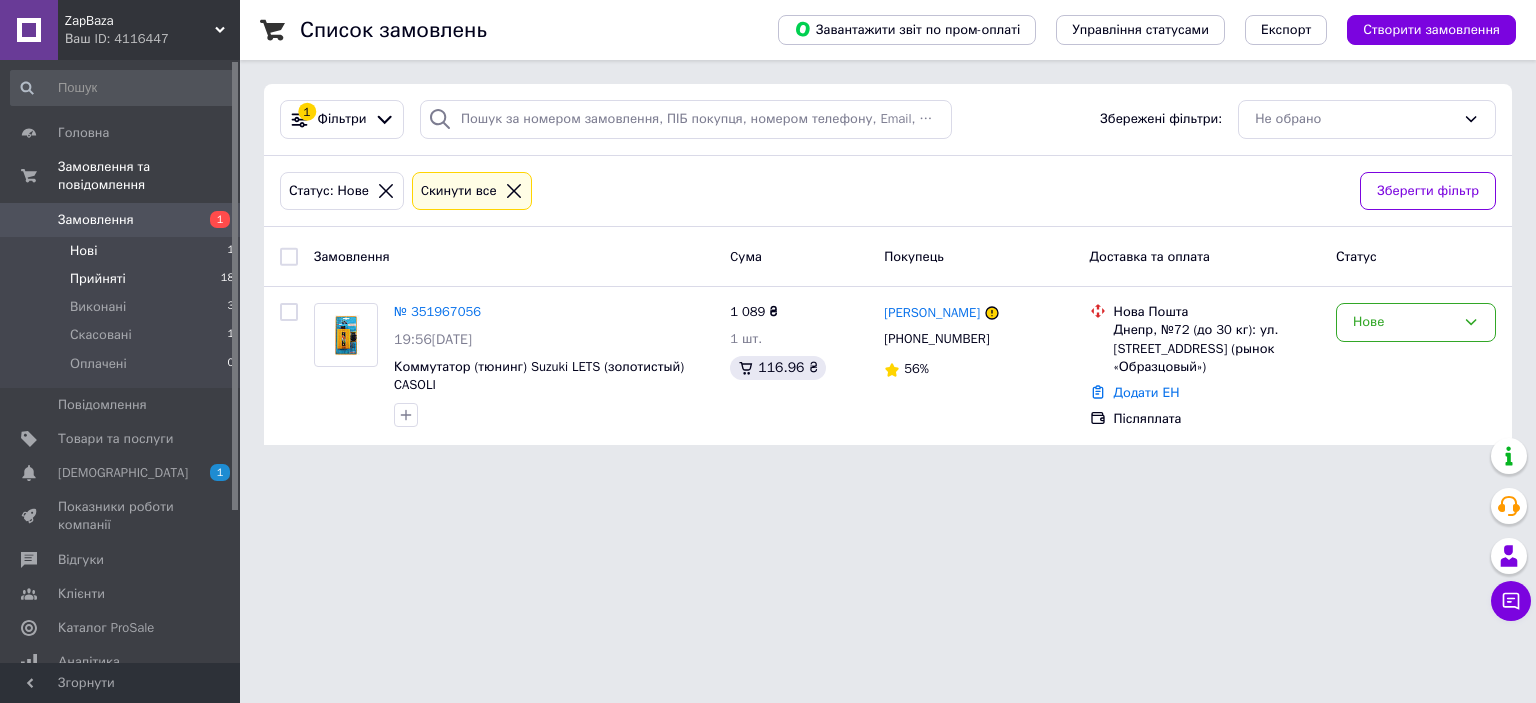 click on "Прийняті 18" at bounding box center [123, 279] 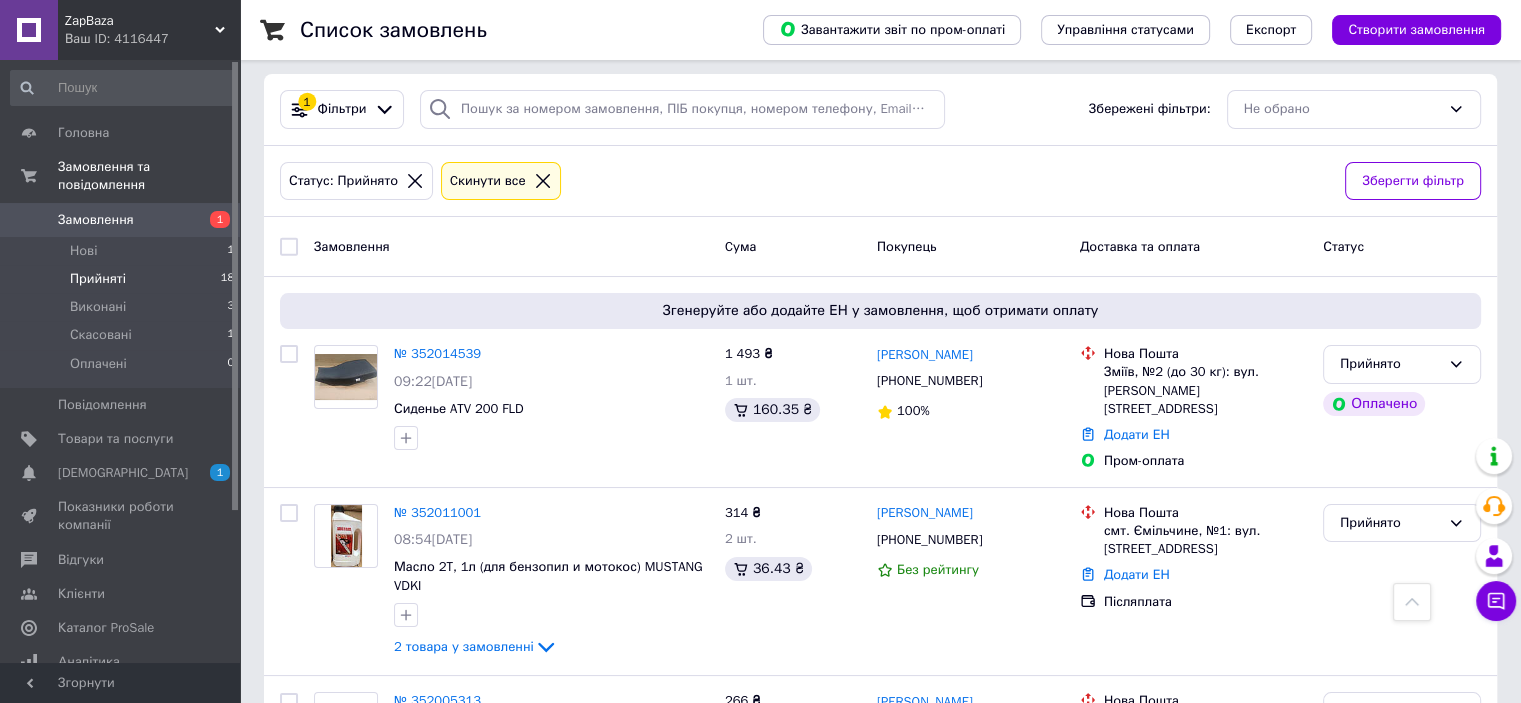 scroll, scrollTop: 0, scrollLeft: 0, axis: both 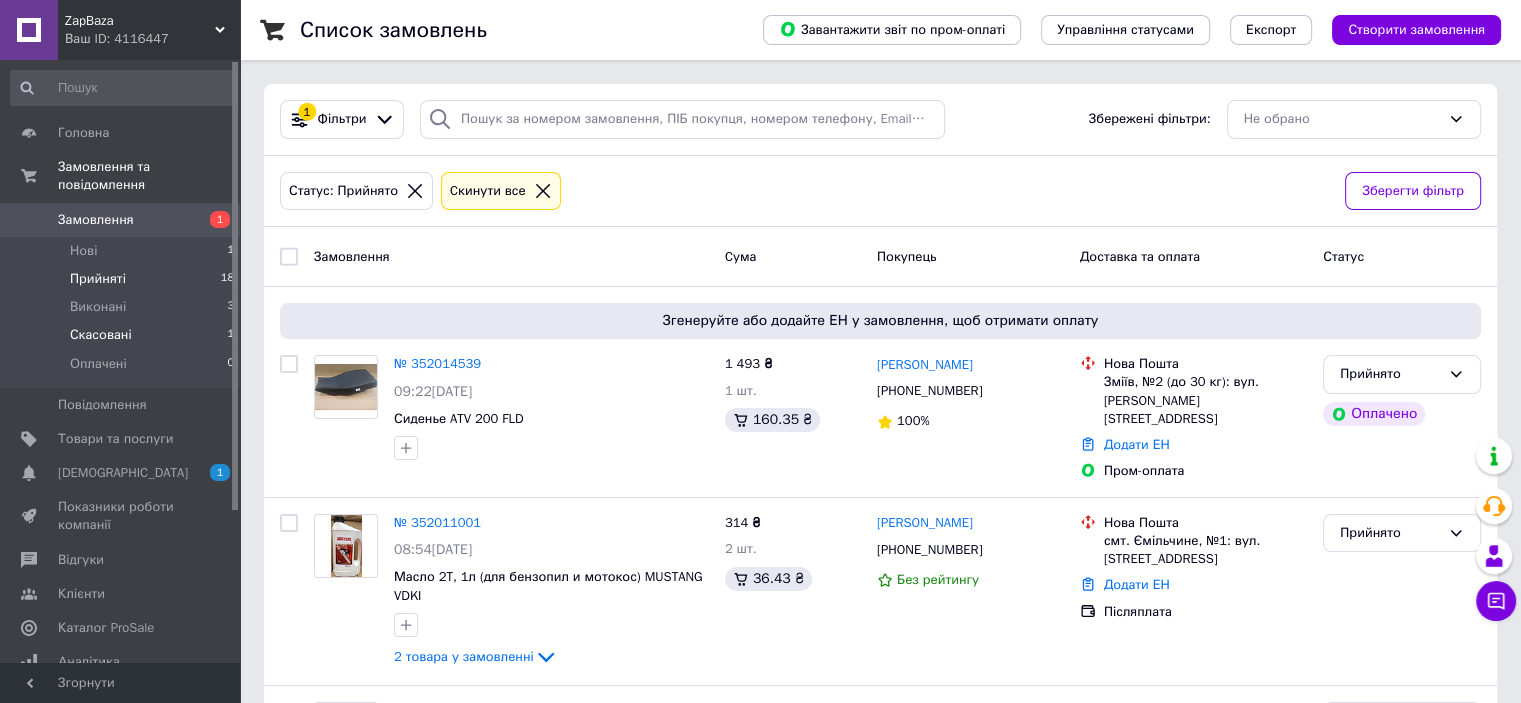 click on "Скасовані 1" at bounding box center (123, 335) 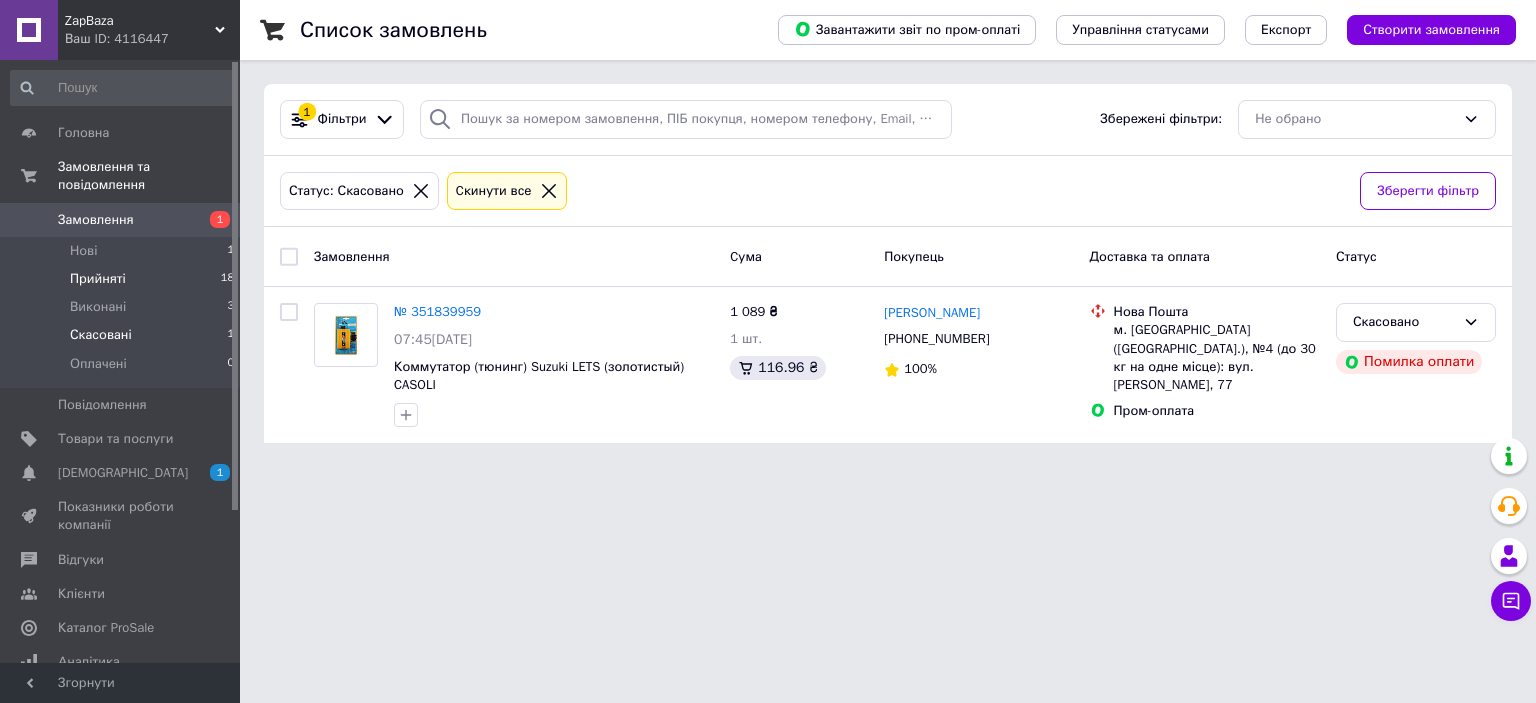 click on "Прийняті" at bounding box center [98, 279] 